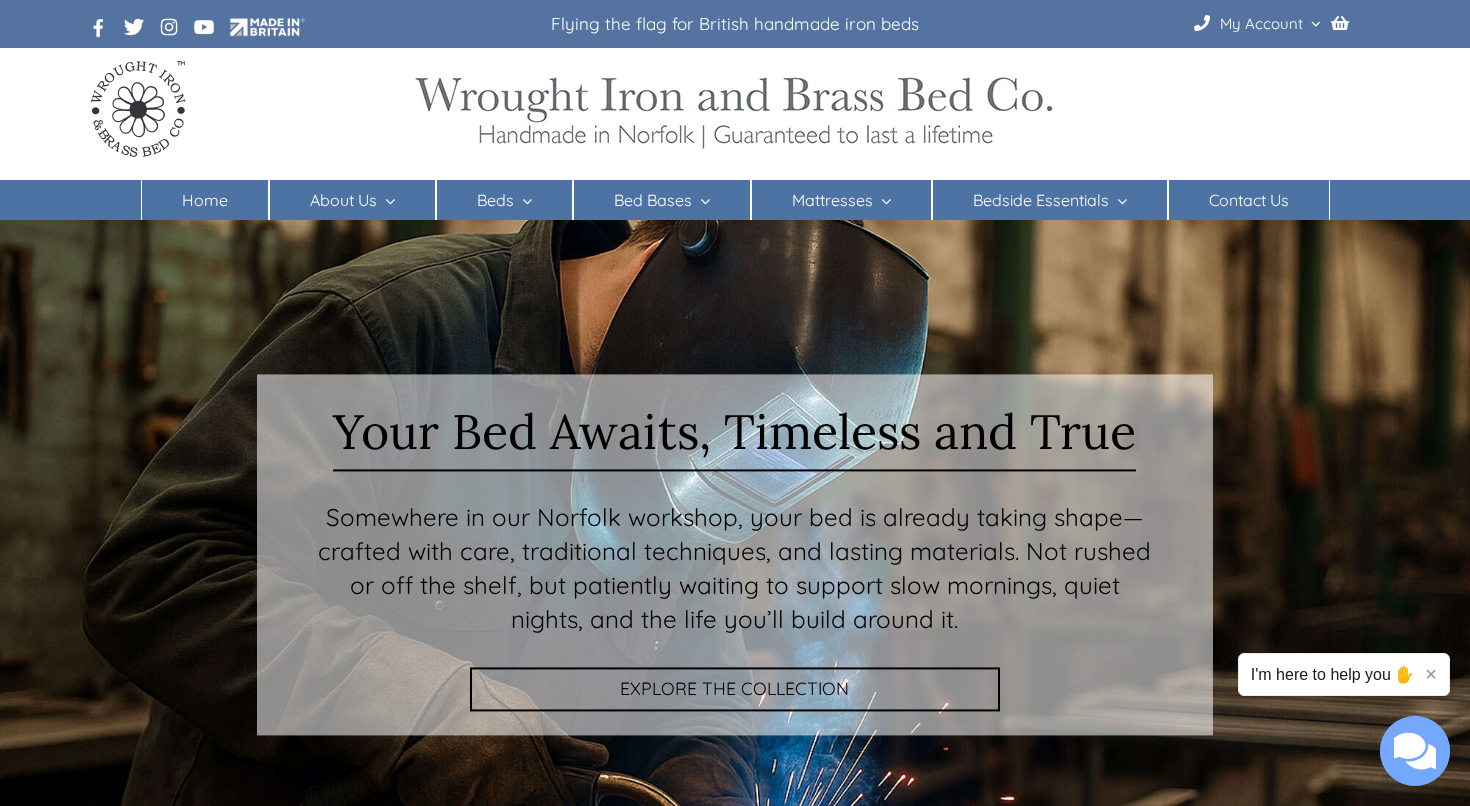 scroll, scrollTop: 0, scrollLeft: 0, axis: both 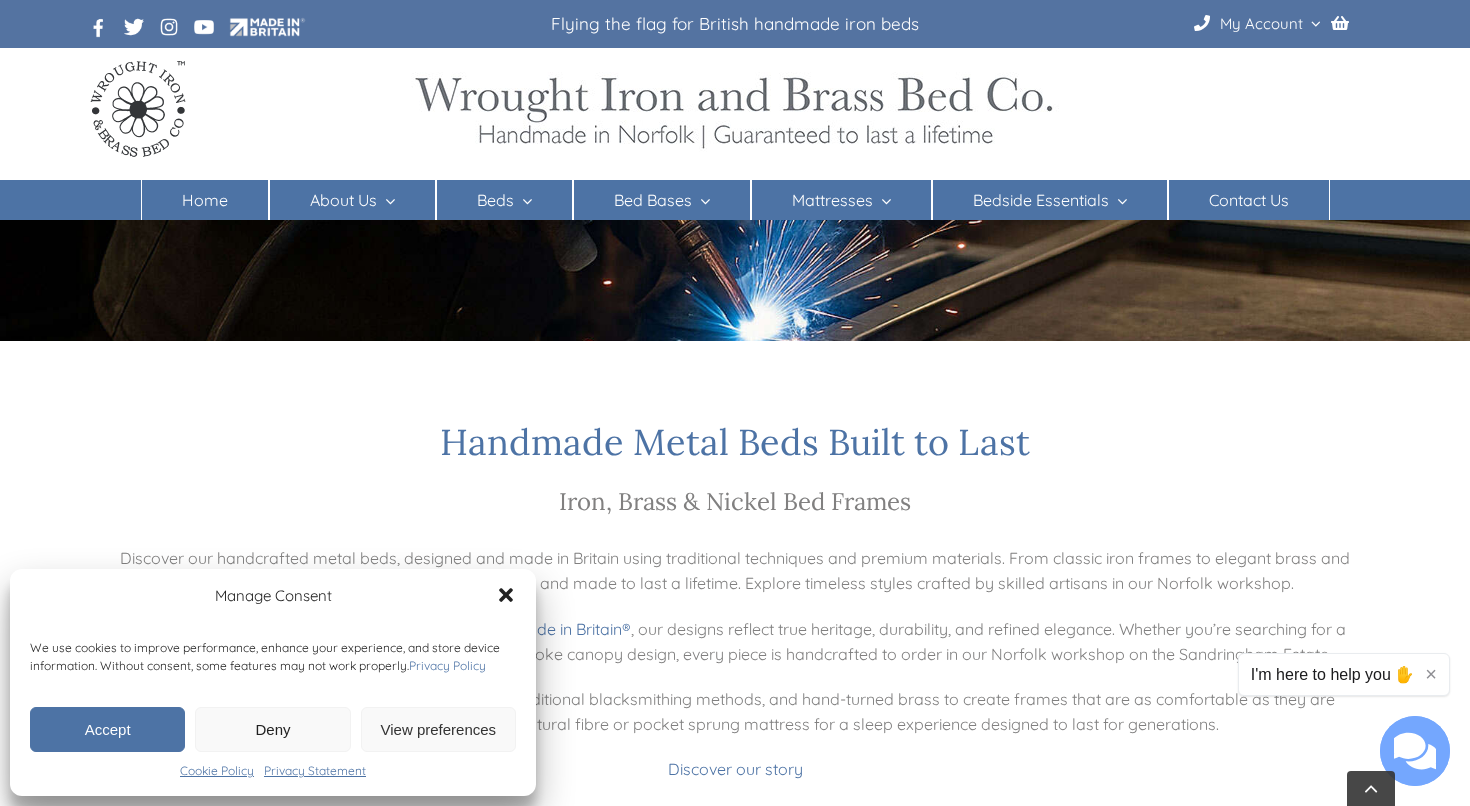 click 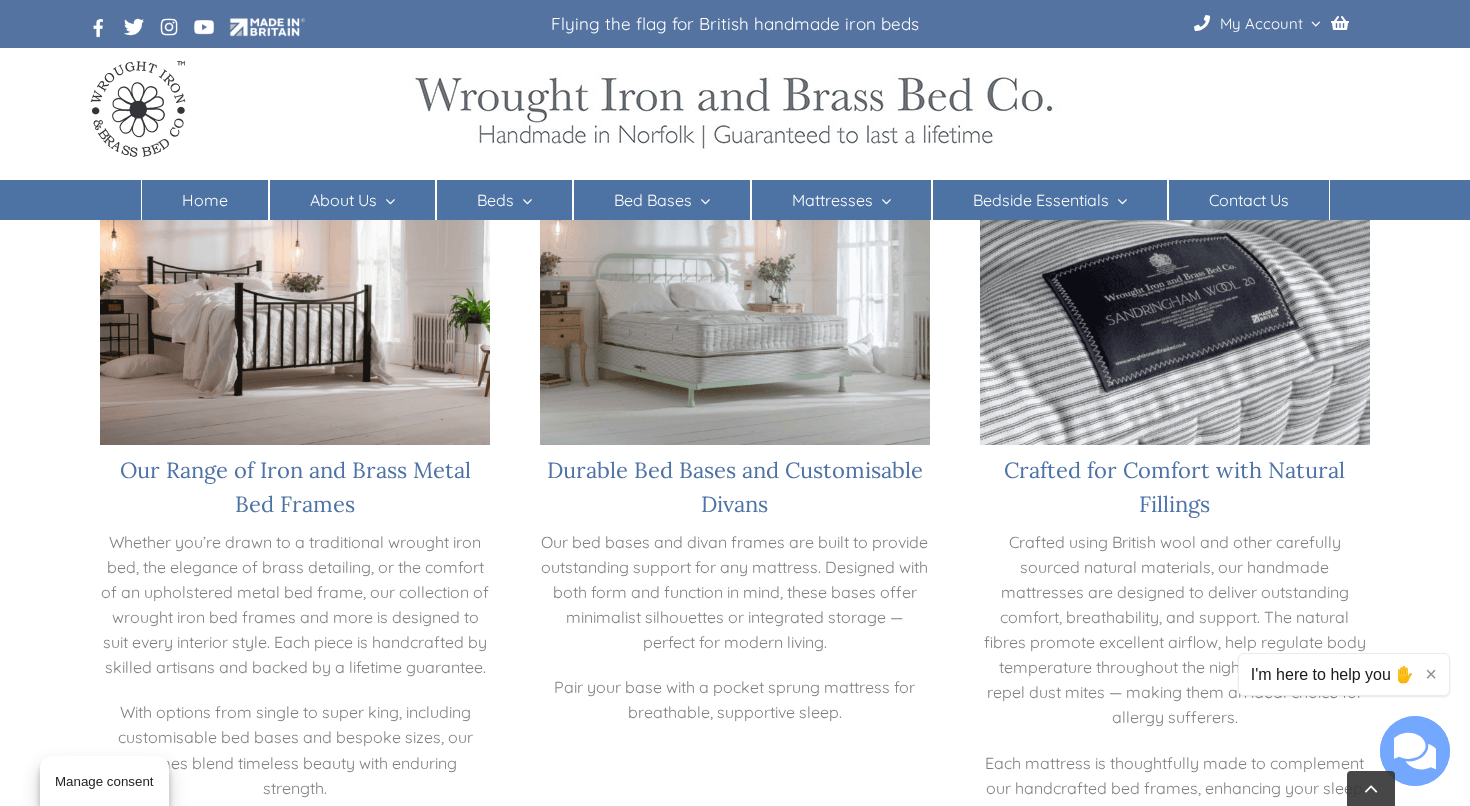 scroll, scrollTop: 1361, scrollLeft: 0, axis: vertical 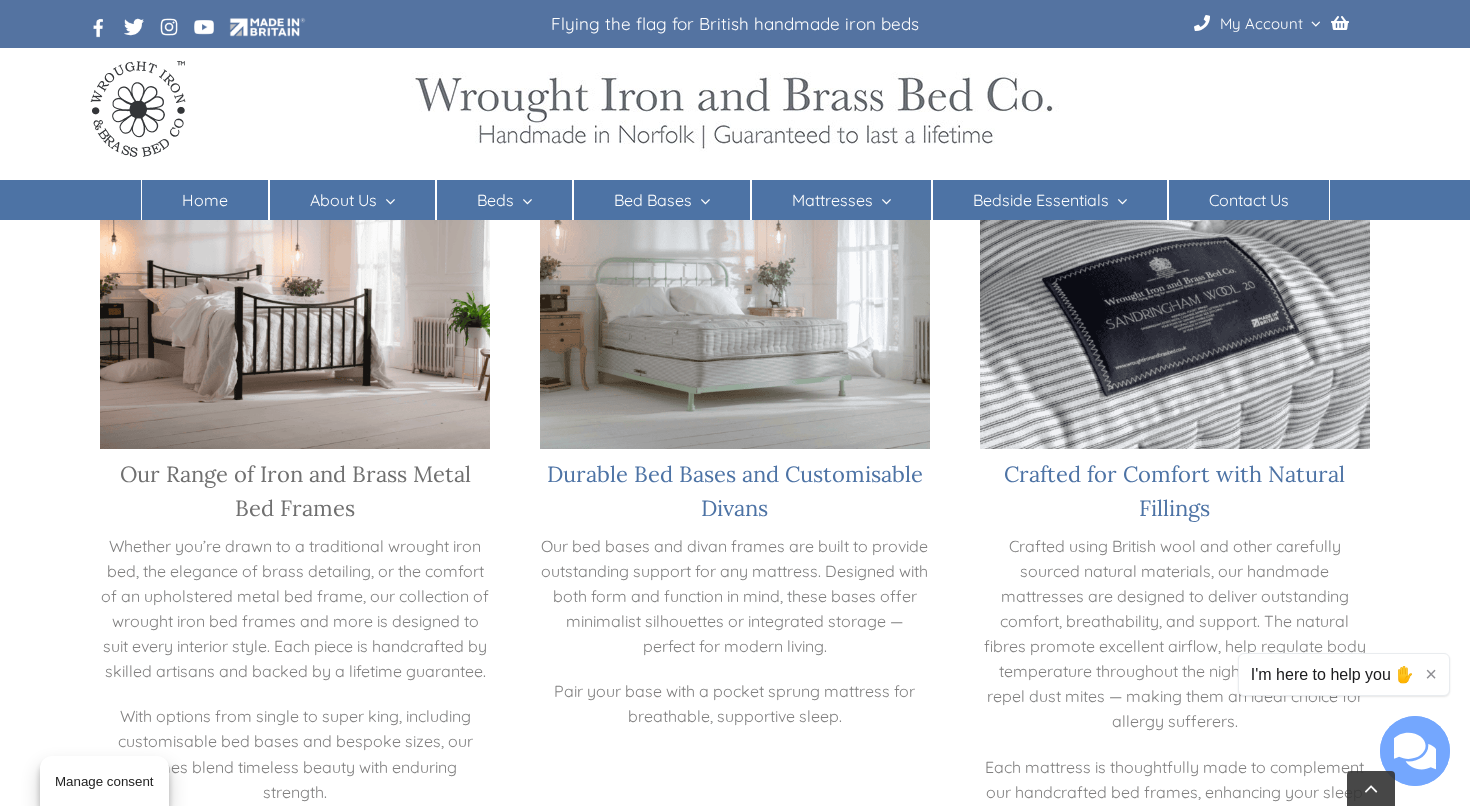 click on "Our Range of Iron and Brass Metal Bed Frames" at bounding box center (295, 491) 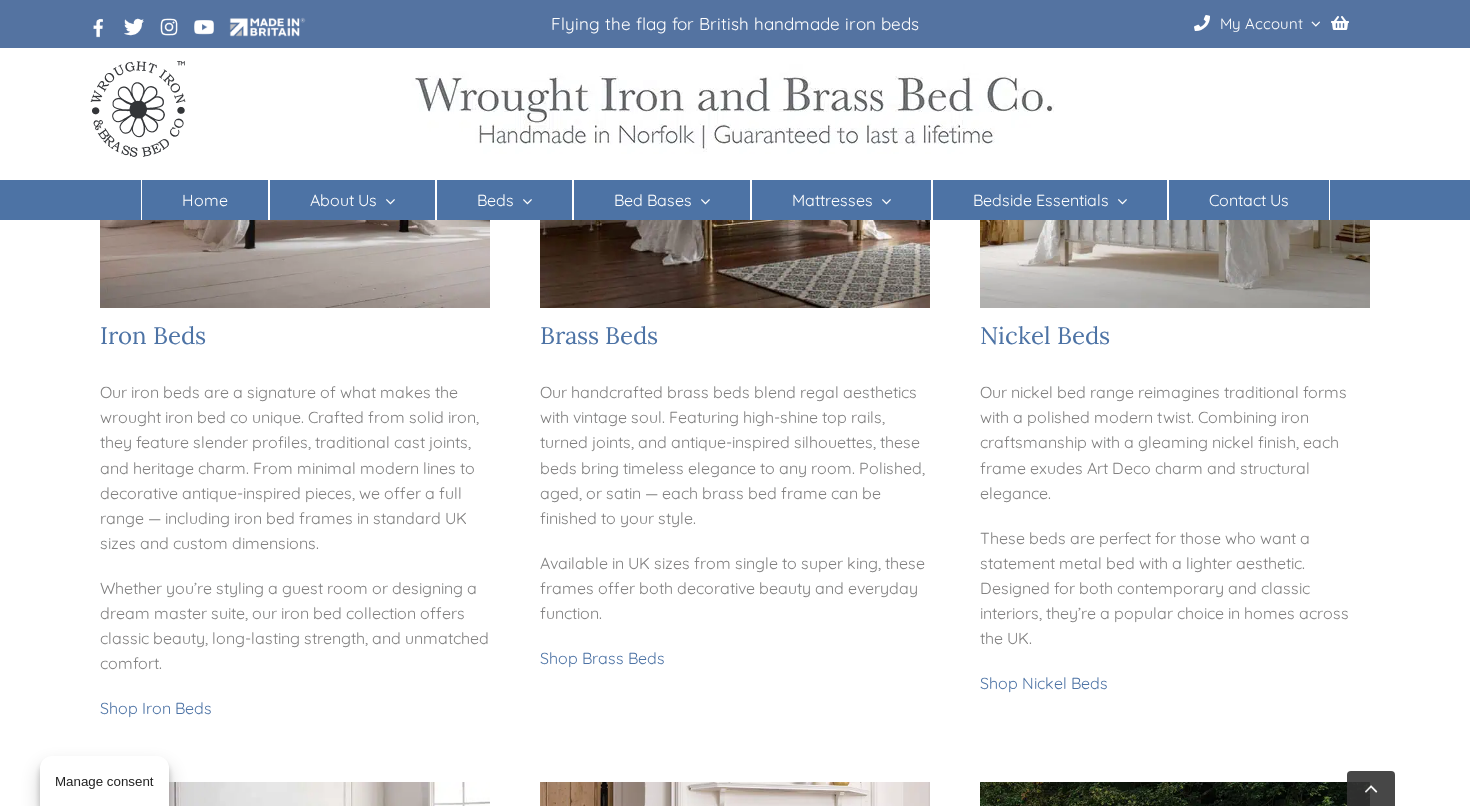 scroll, scrollTop: 548, scrollLeft: 0, axis: vertical 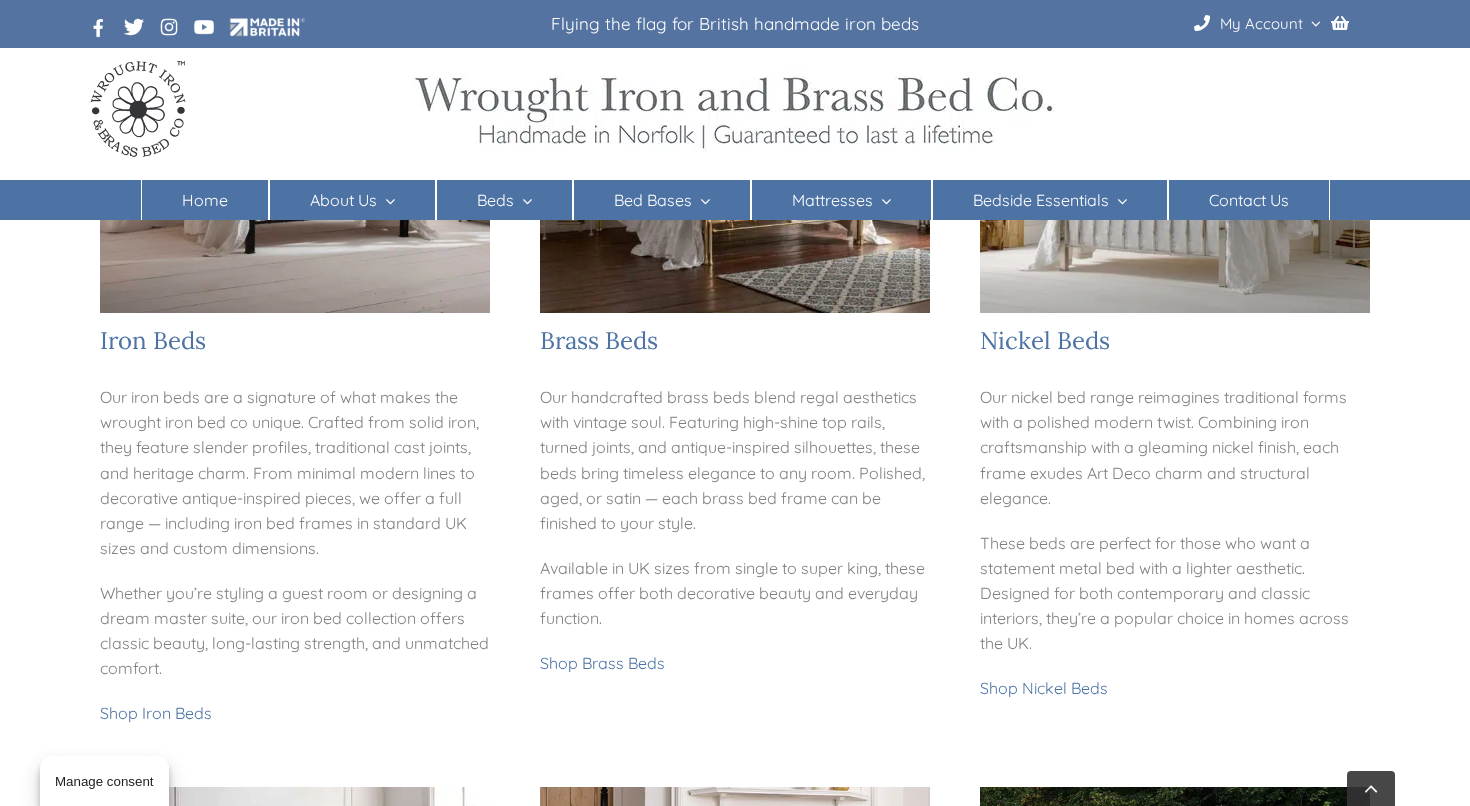 click on "Brass Beds
Our handcrafted brass beds blend regal aesthetics with vintage soul. Featuring high-shine top rails, turned joints, and antique-inspired silhouettes, these beds bring timeless elegance to any room. Polished, aged, or satin — each brass bed frame can be finished to your style.
Available in UK sizes from single to super king, these frames offer both decorative beauty and everyday function.
Shop Brass Beds" at bounding box center (734, 348) 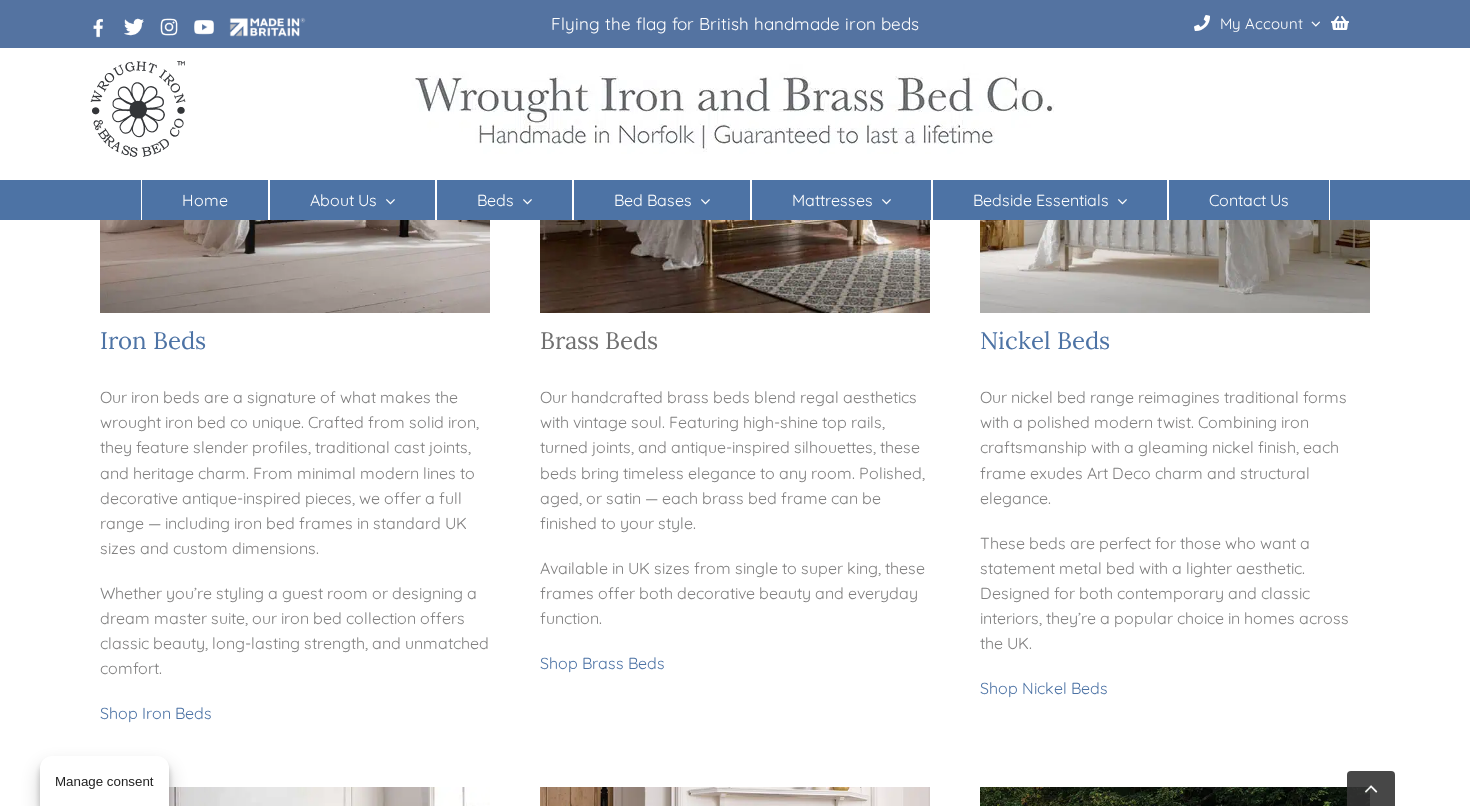 click on "Brass Beds" at bounding box center [599, 340] 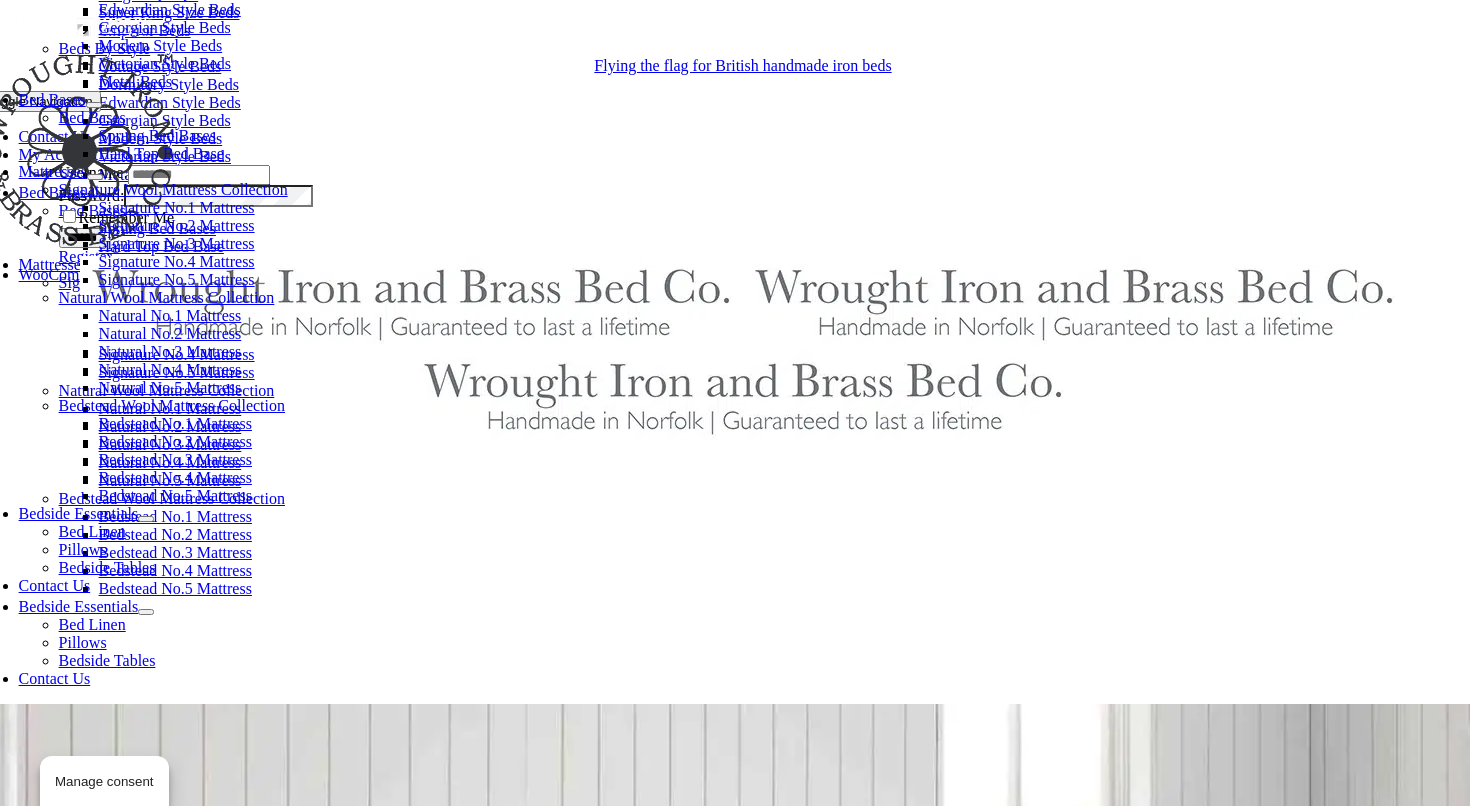scroll, scrollTop: 4364, scrollLeft: 0, axis: vertical 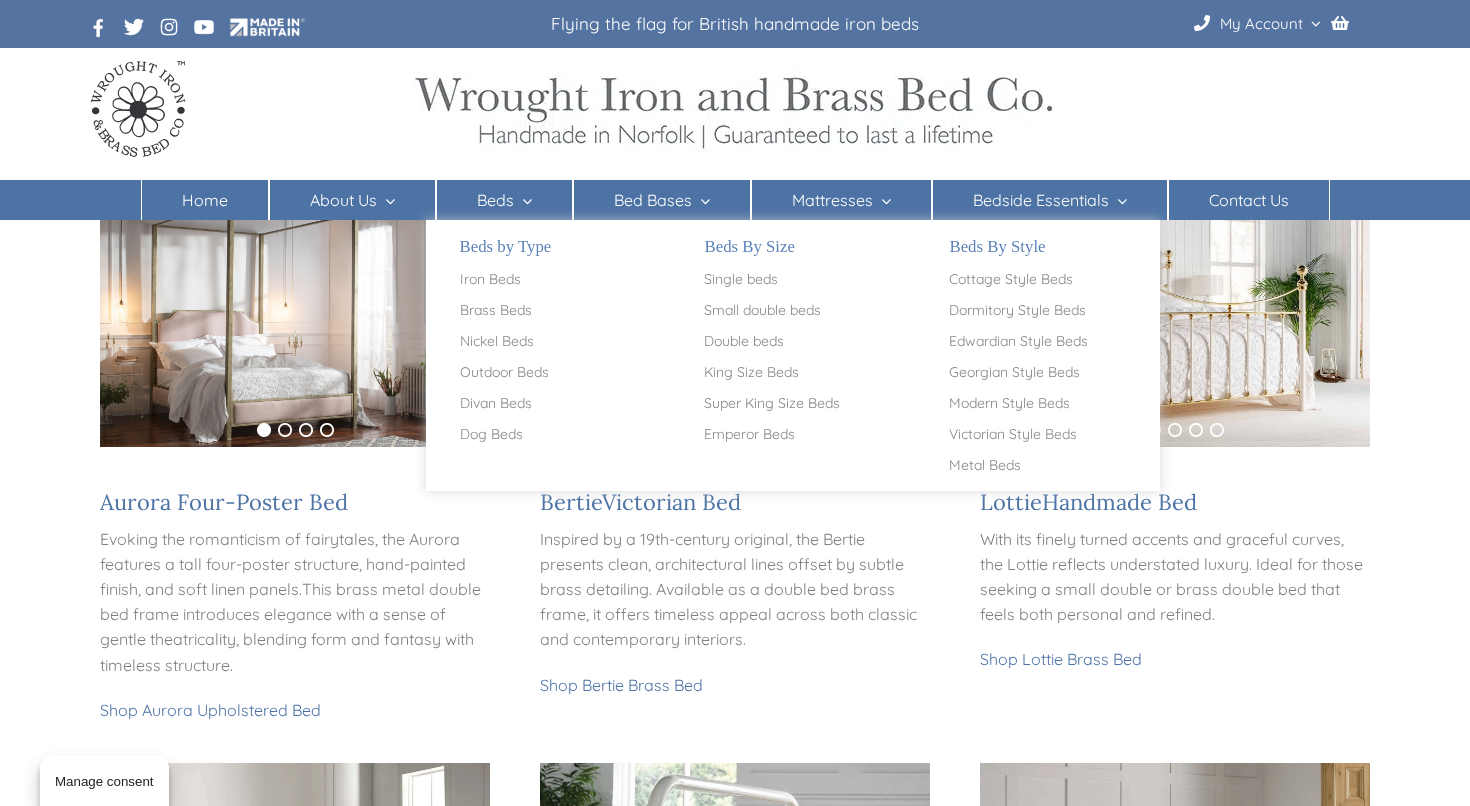 click on "Beds" at bounding box center [495, 200] 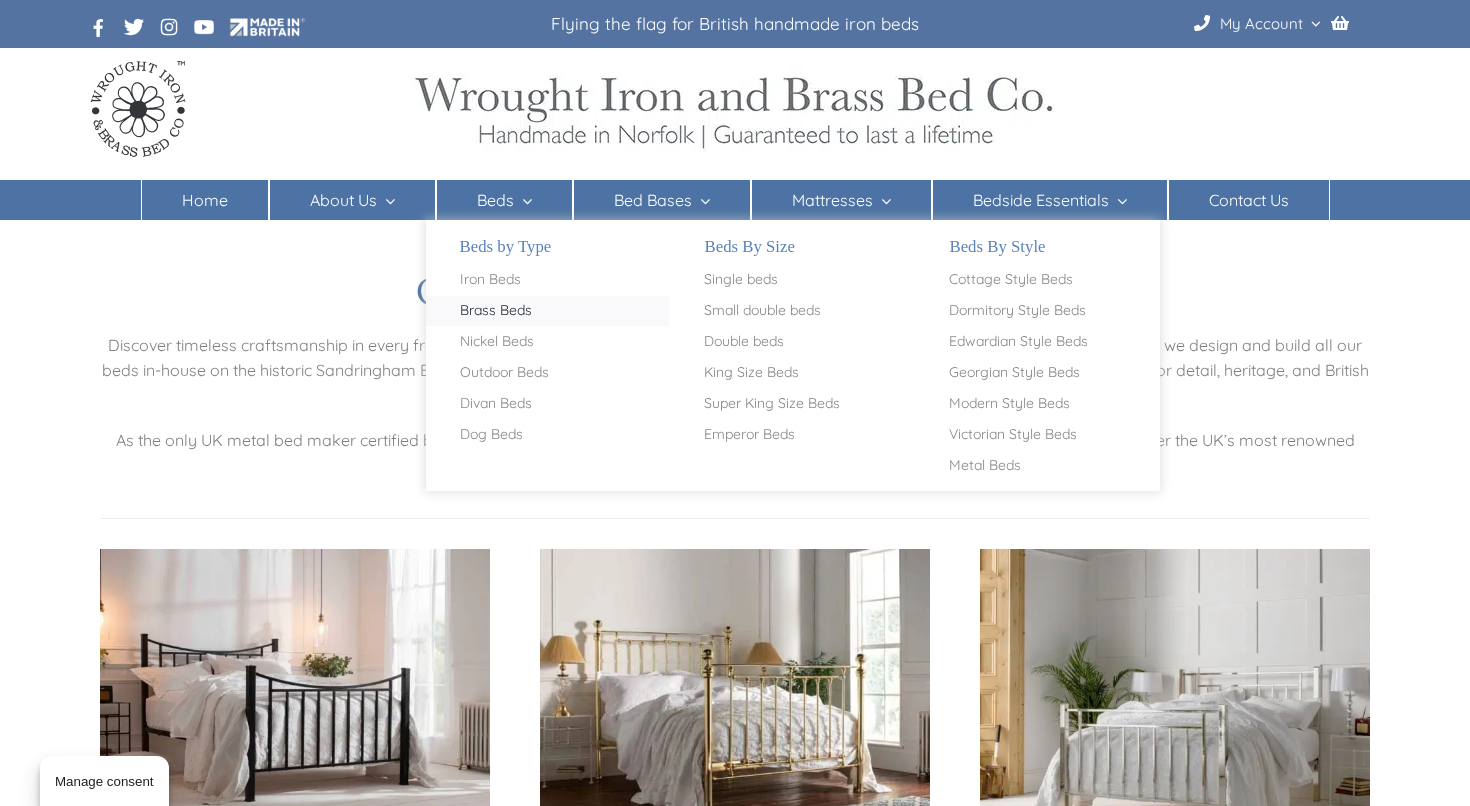 scroll, scrollTop: 0, scrollLeft: 0, axis: both 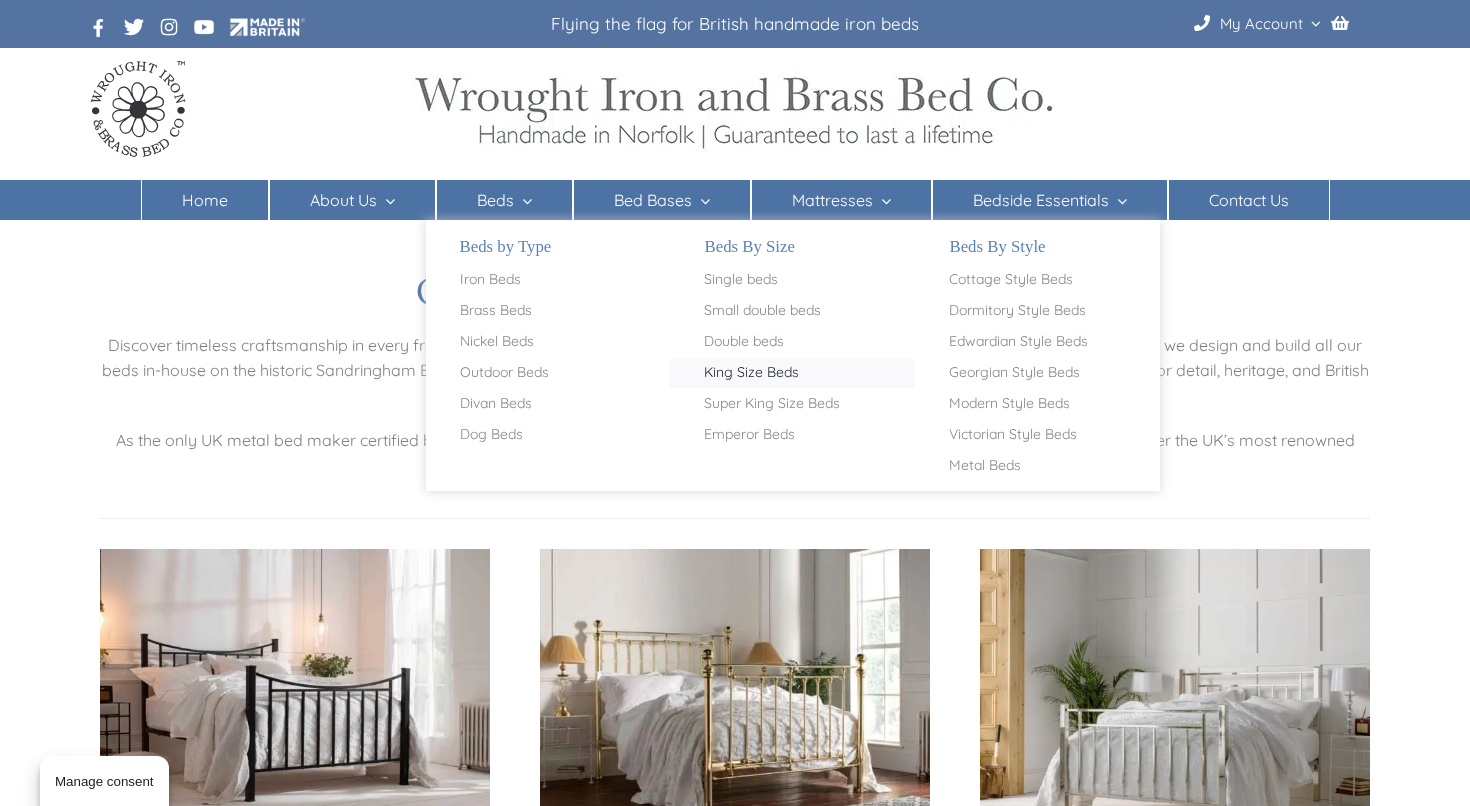 click on "King Size Beds" at bounding box center (751, 373) 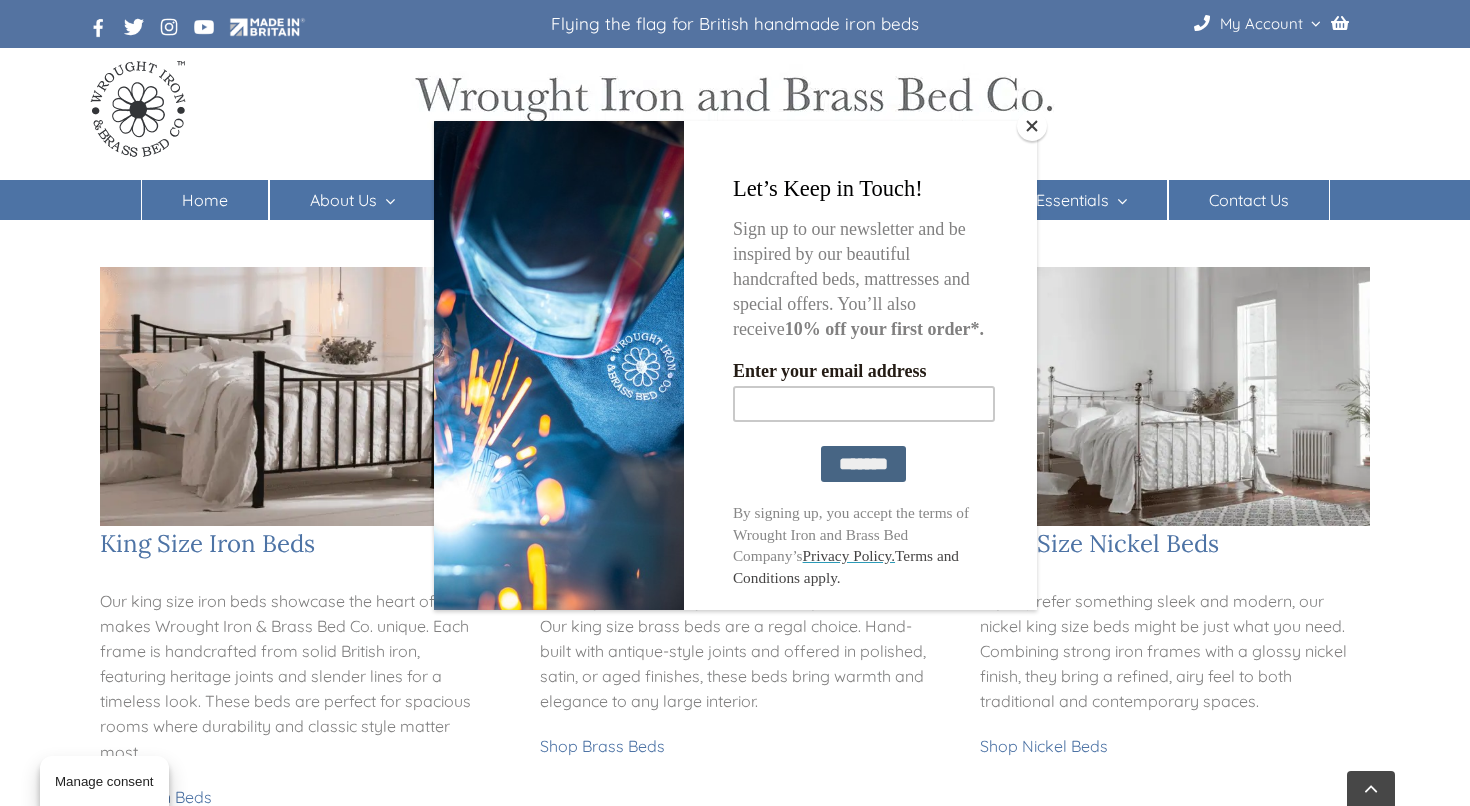 scroll, scrollTop: 0, scrollLeft: 0, axis: both 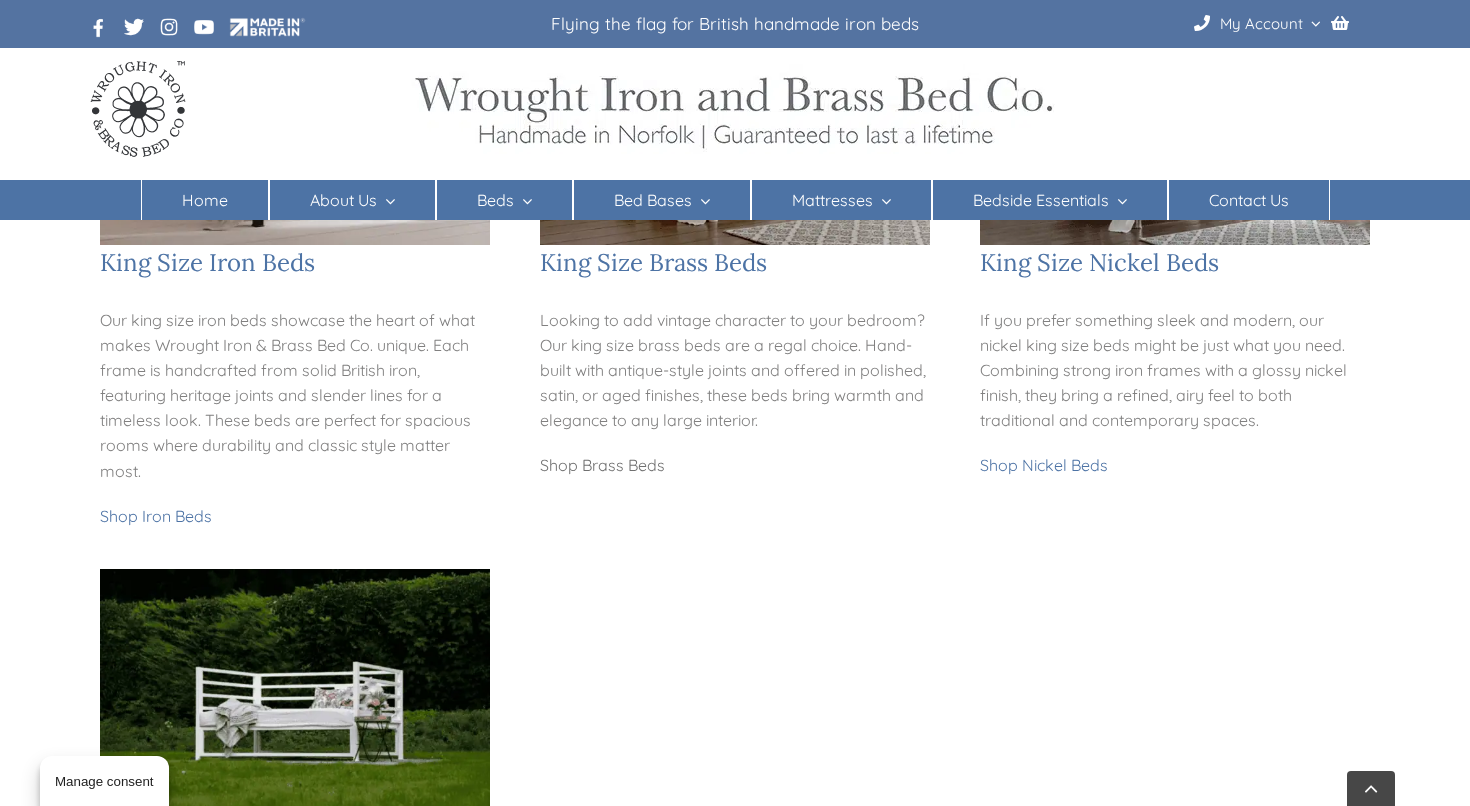 click on "Shop Brass Beds" at bounding box center [602, 465] 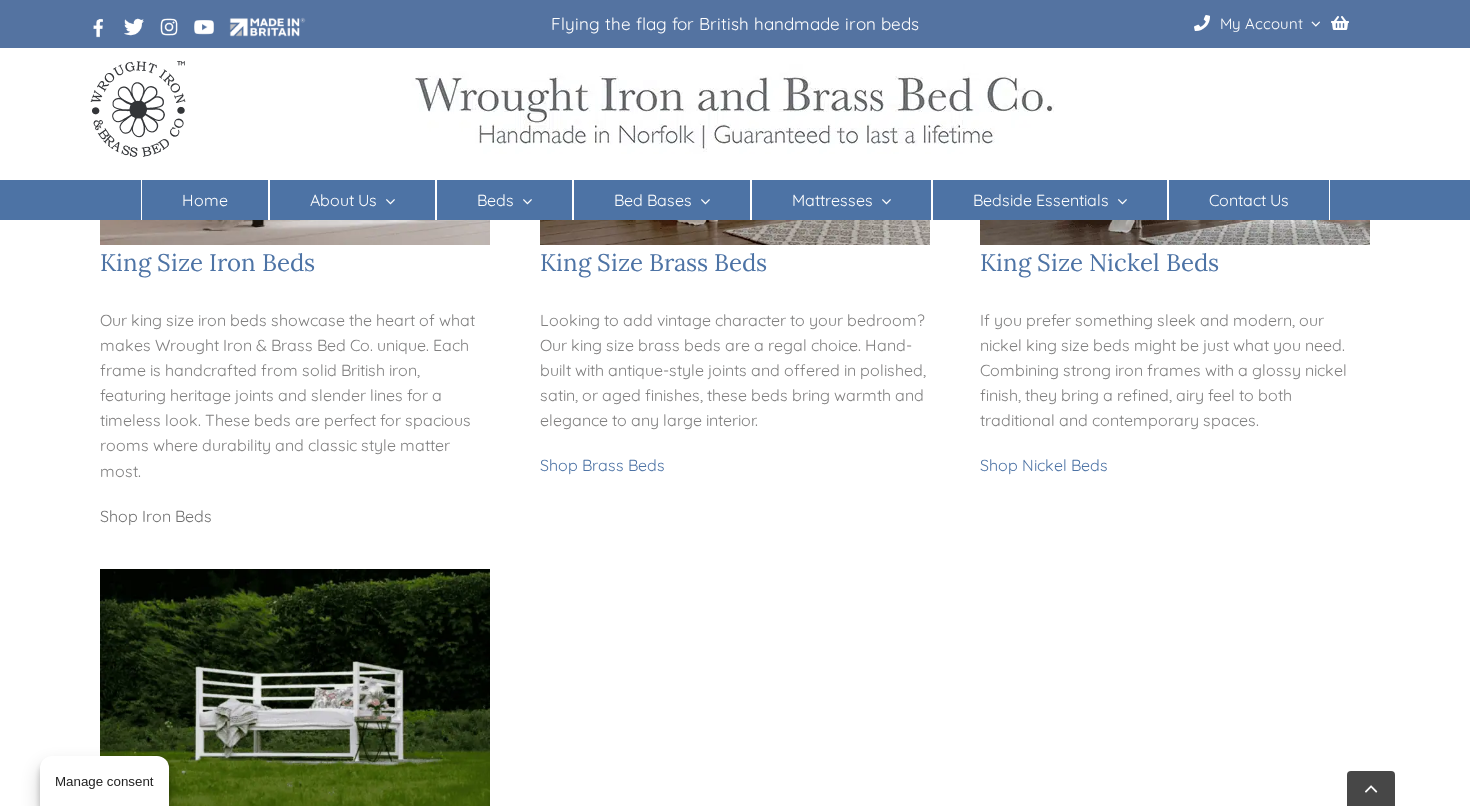 click on "Shop Iron Beds" at bounding box center [156, 516] 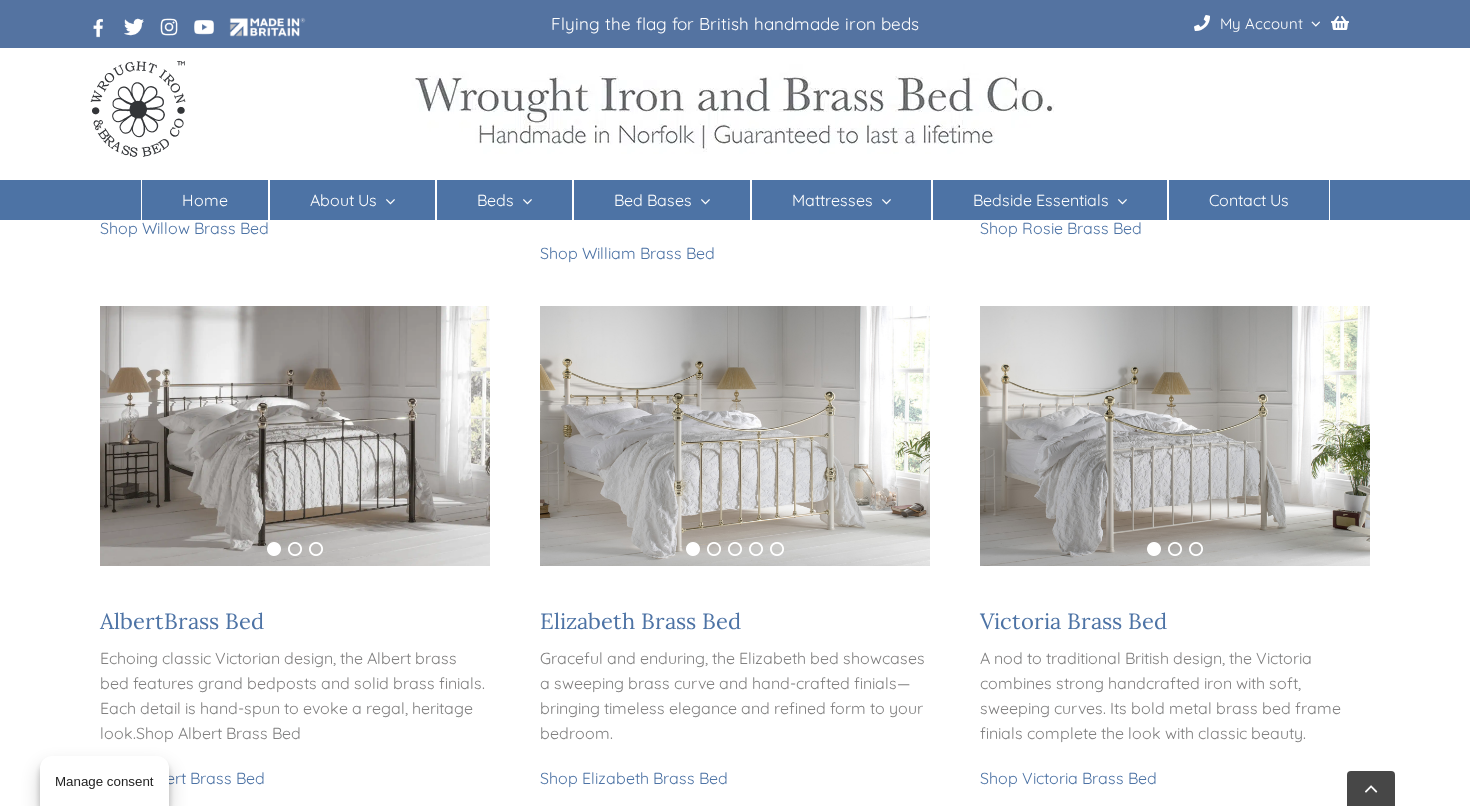 scroll, scrollTop: 1304, scrollLeft: 0, axis: vertical 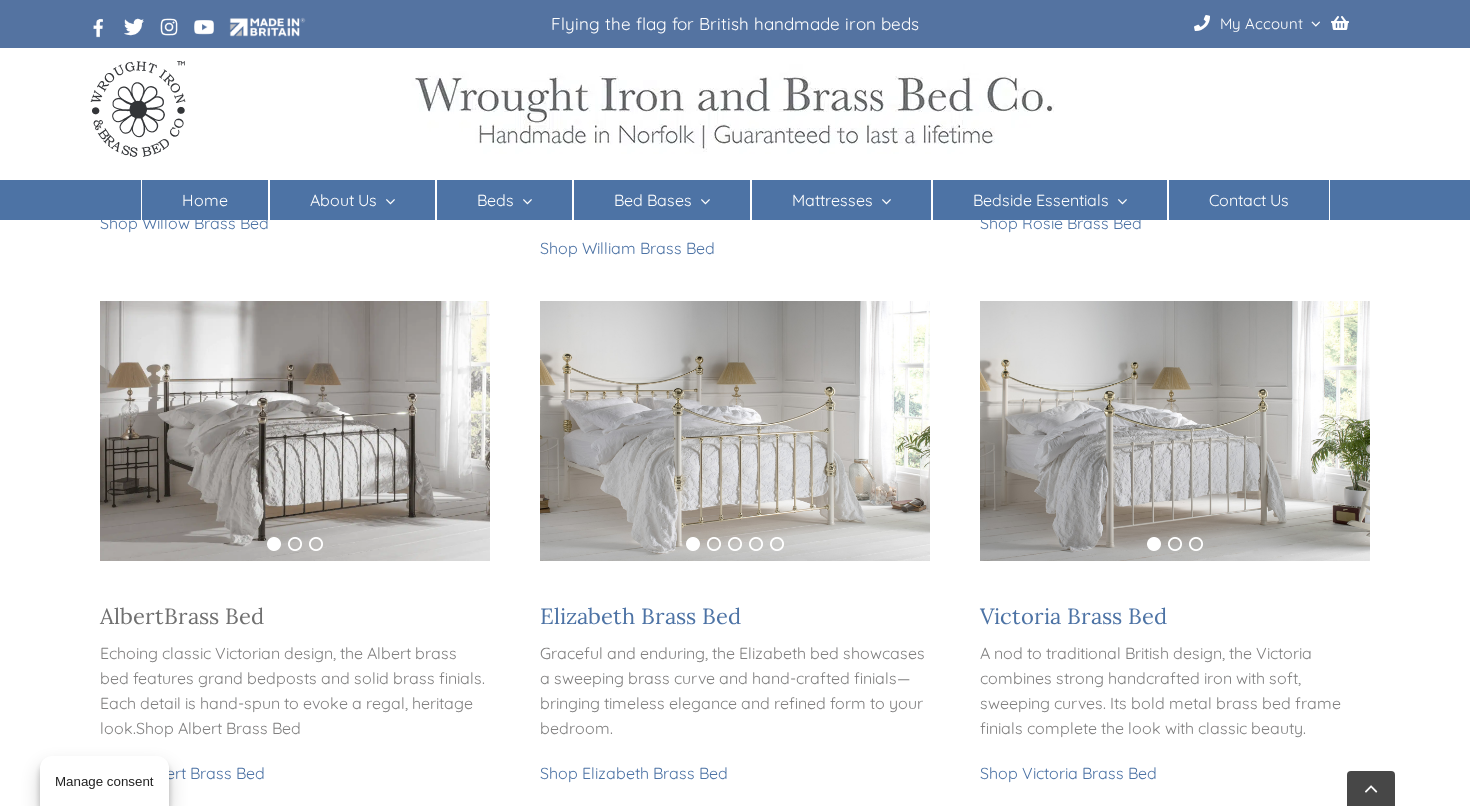 click on "Brass Bed" at bounding box center (214, 616) 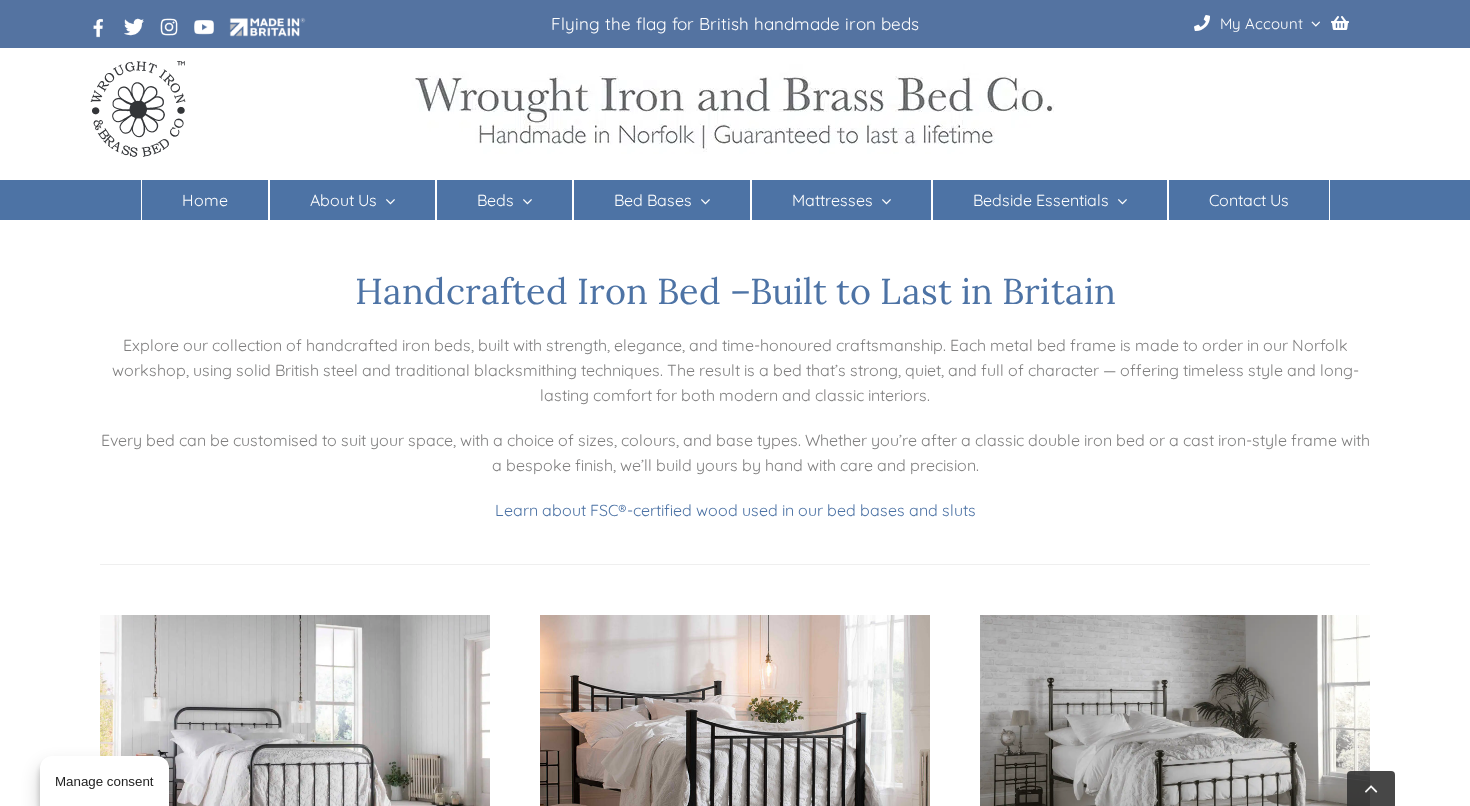 scroll, scrollTop: 351, scrollLeft: 0, axis: vertical 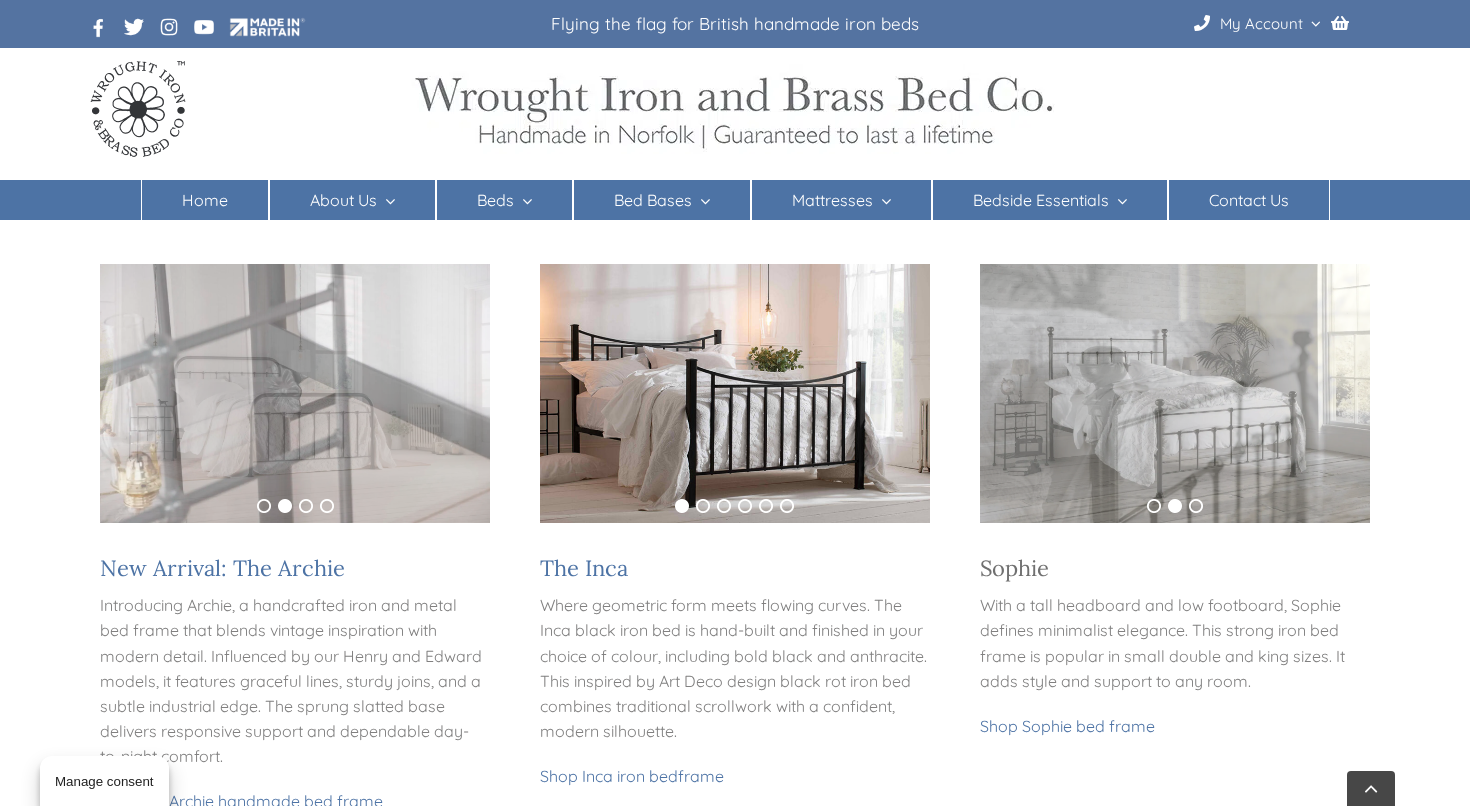 click on "Sophie" at bounding box center [1014, 568] 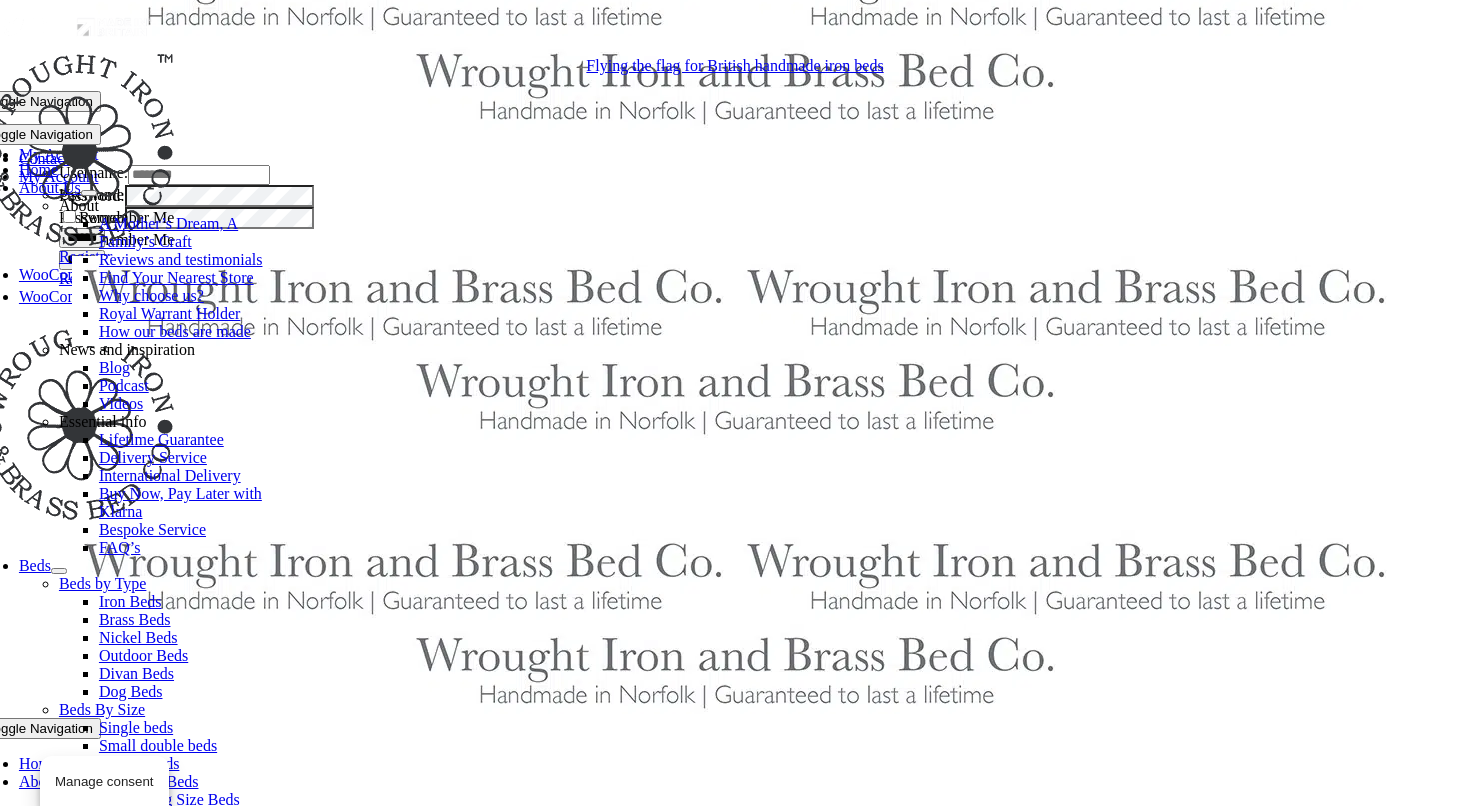 scroll, scrollTop: 2899, scrollLeft: 0, axis: vertical 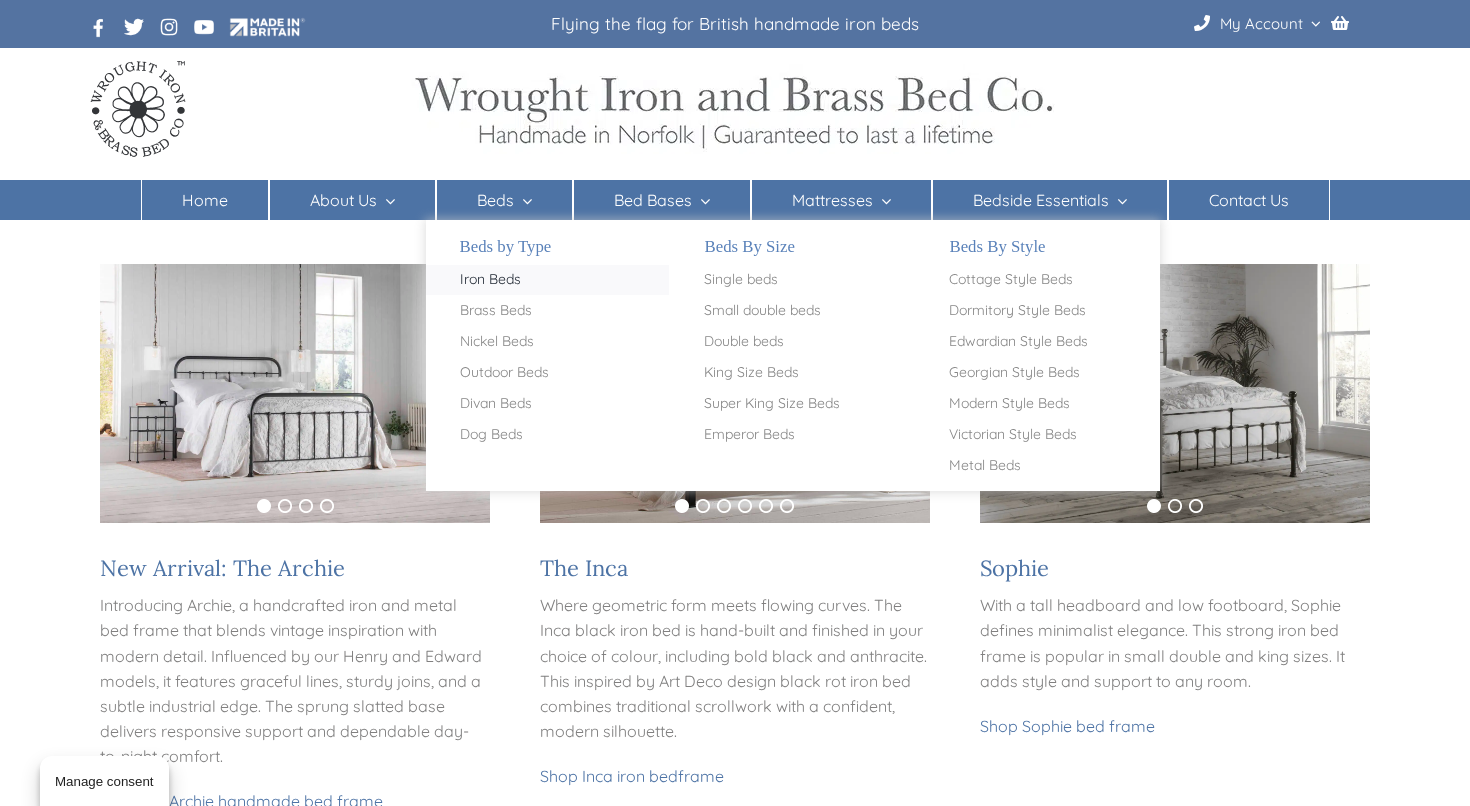 click on "Iron Beds" at bounding box center (490, 280) 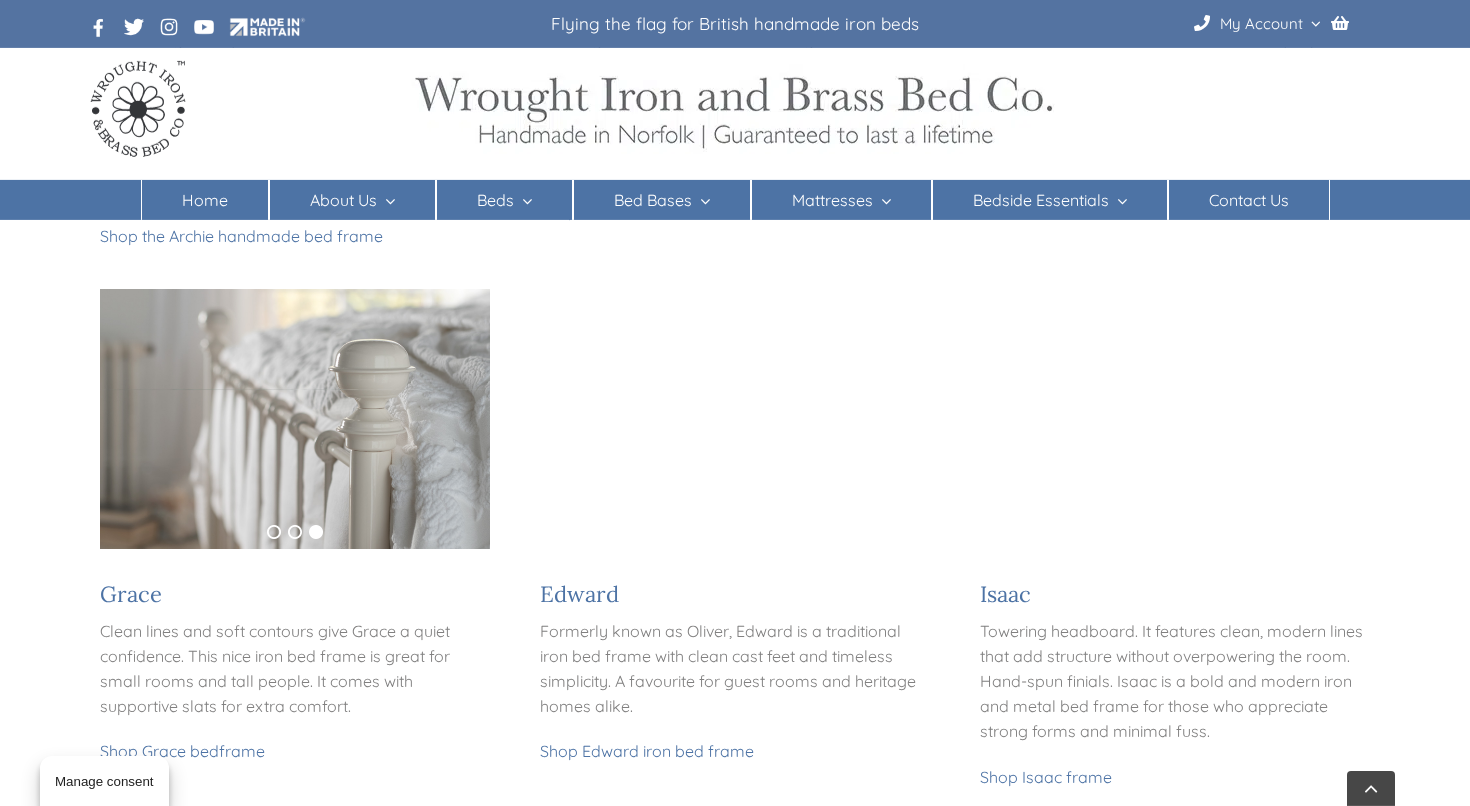 scroll, scrollTop: 915, scrollLeft: 0, axis: vertical 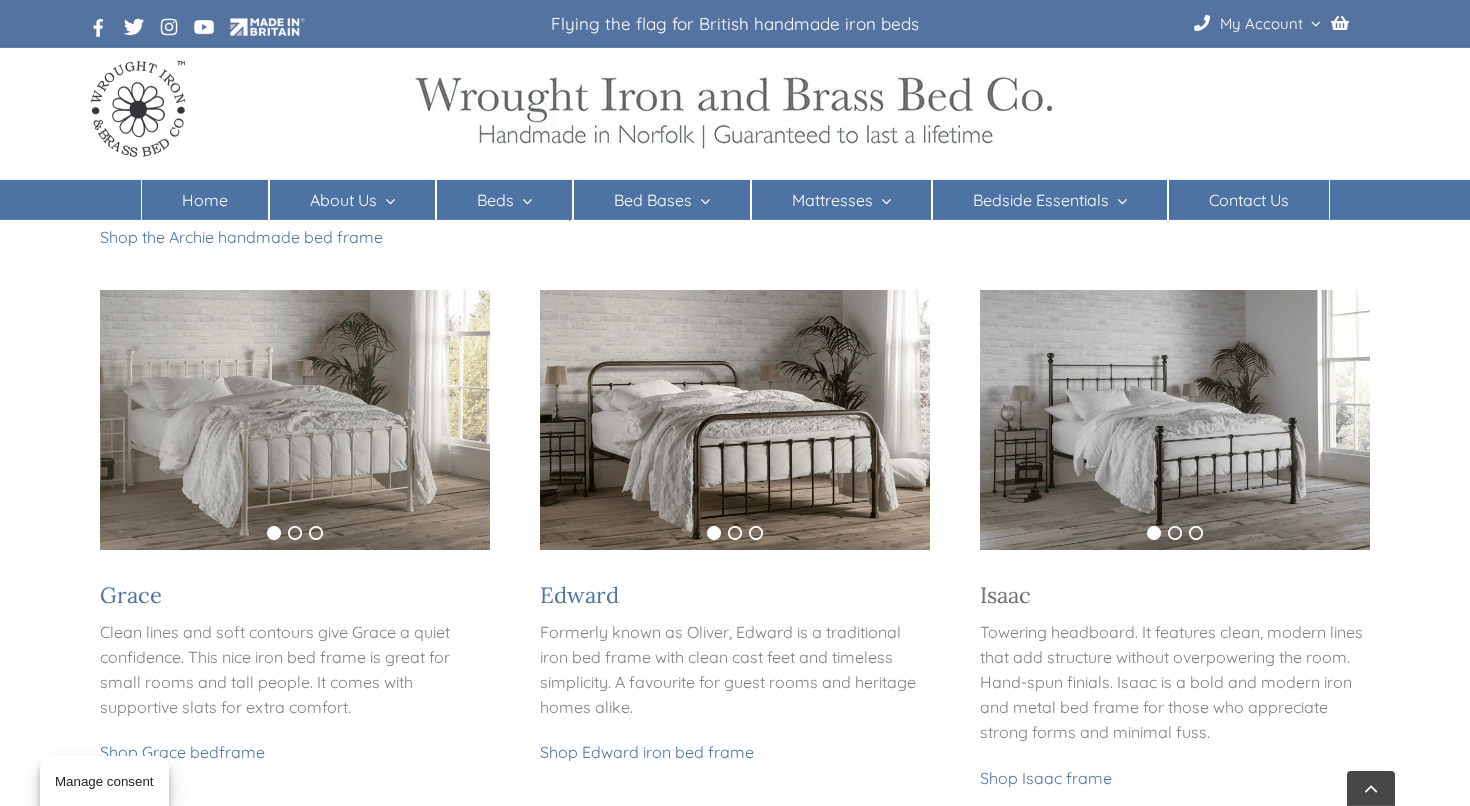 click on "Isaac" at bounding box center (1005, 595) 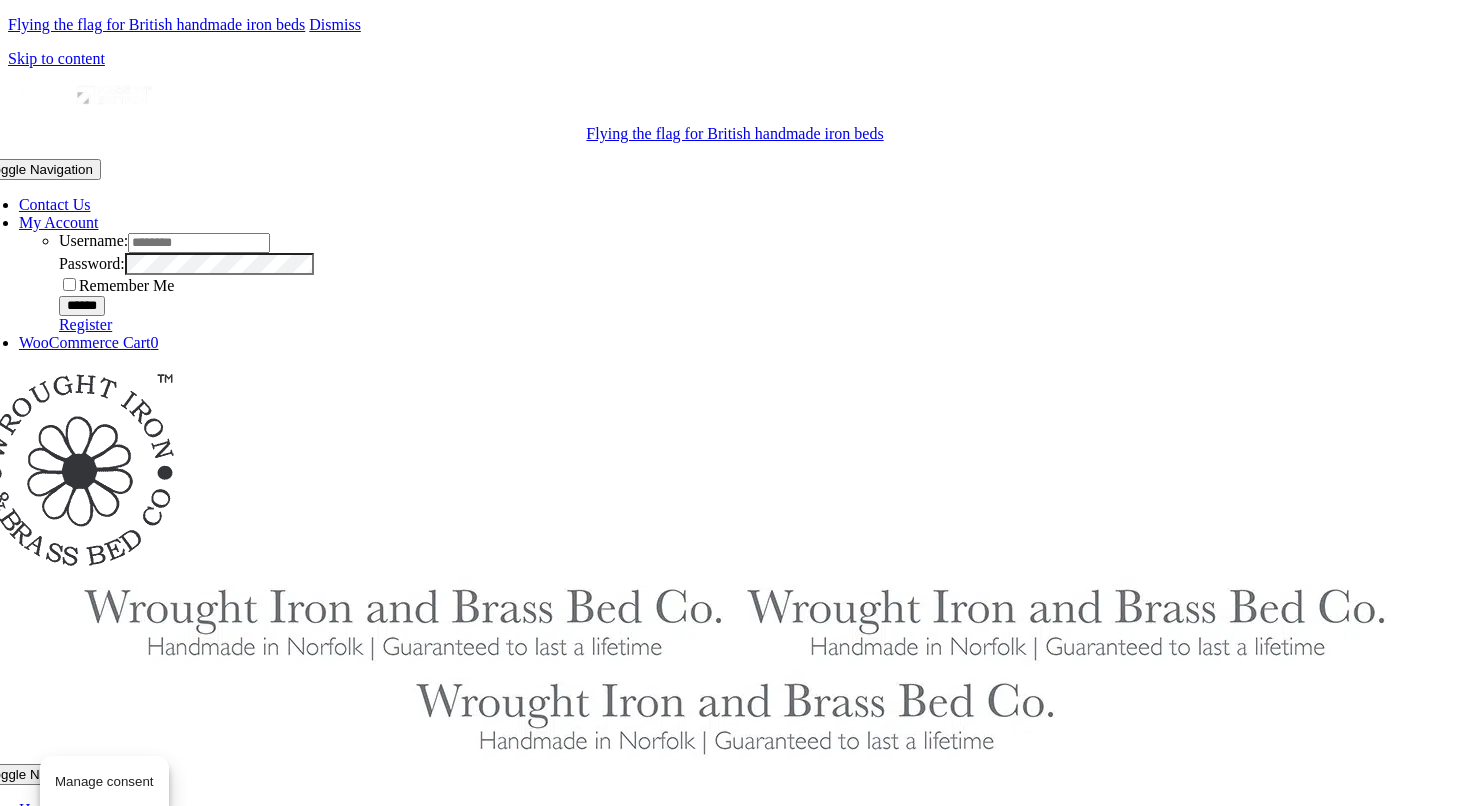 scroll, scrollTop: 0, scrollLeft: 0, axis: both 